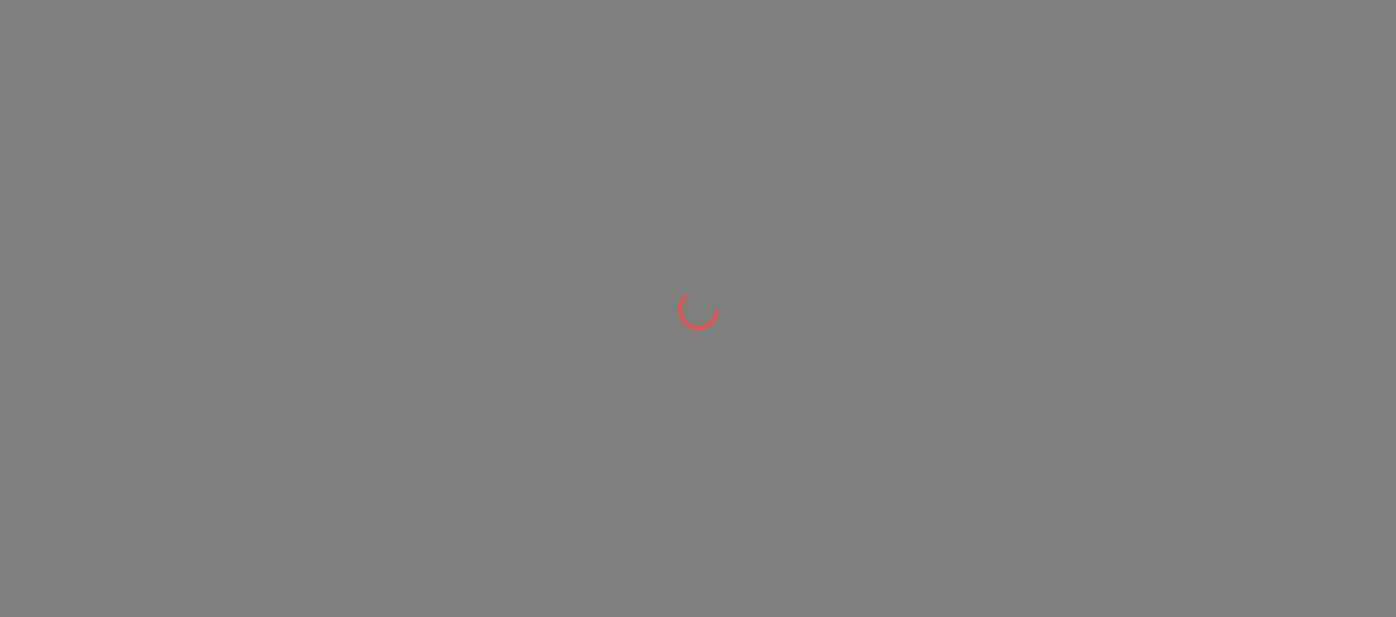 scroll, scrollTop: 0, scrollLeft: 0, axis: both 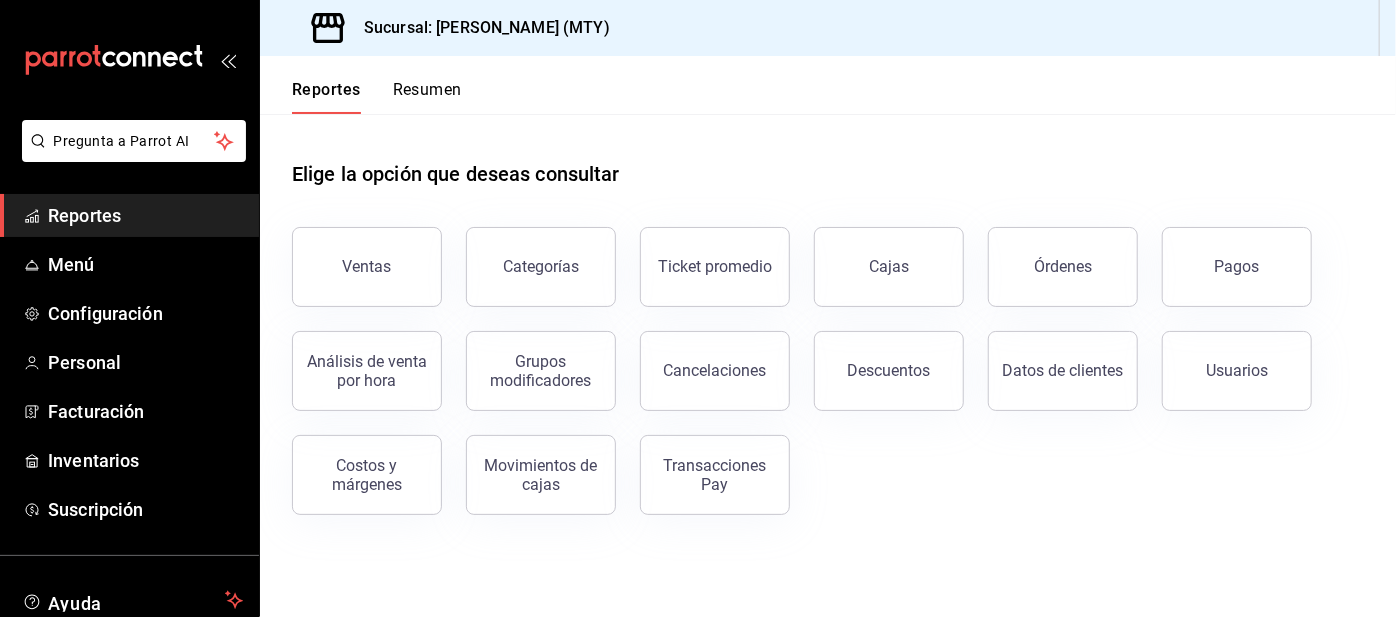 click on "Configuración" at bounding box center [145, 313] 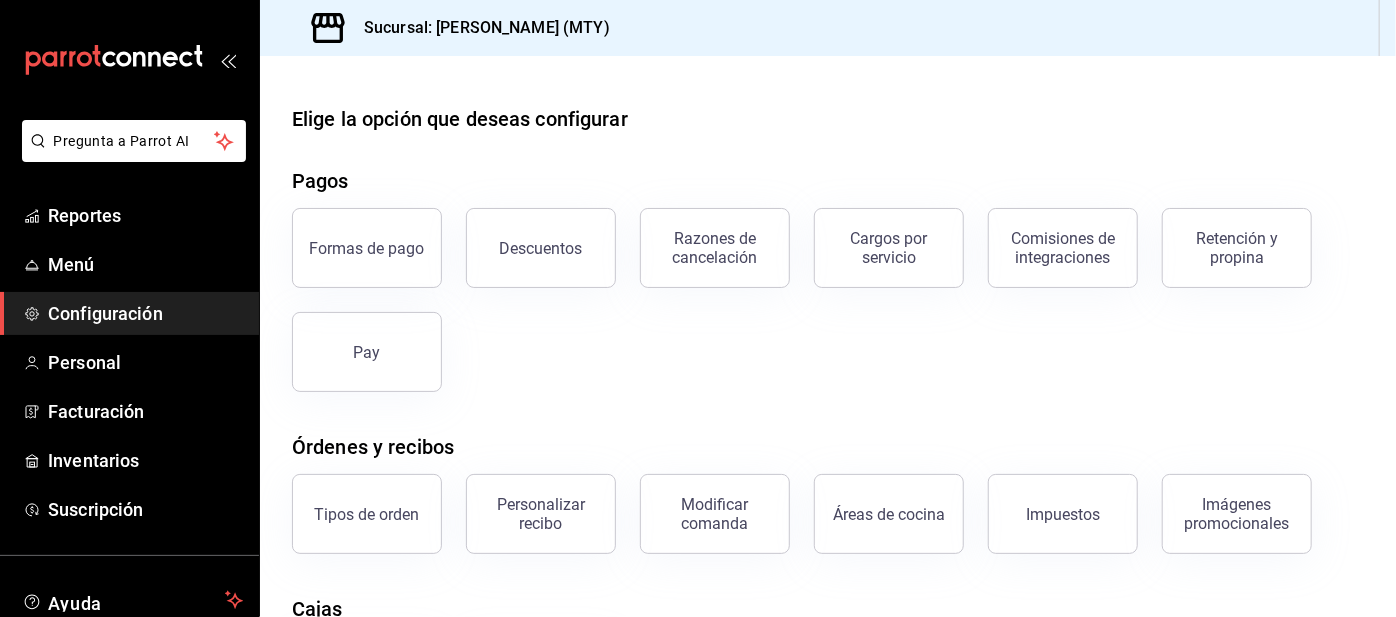 click on "Retención y propina" at bounding box center (1237, 248) 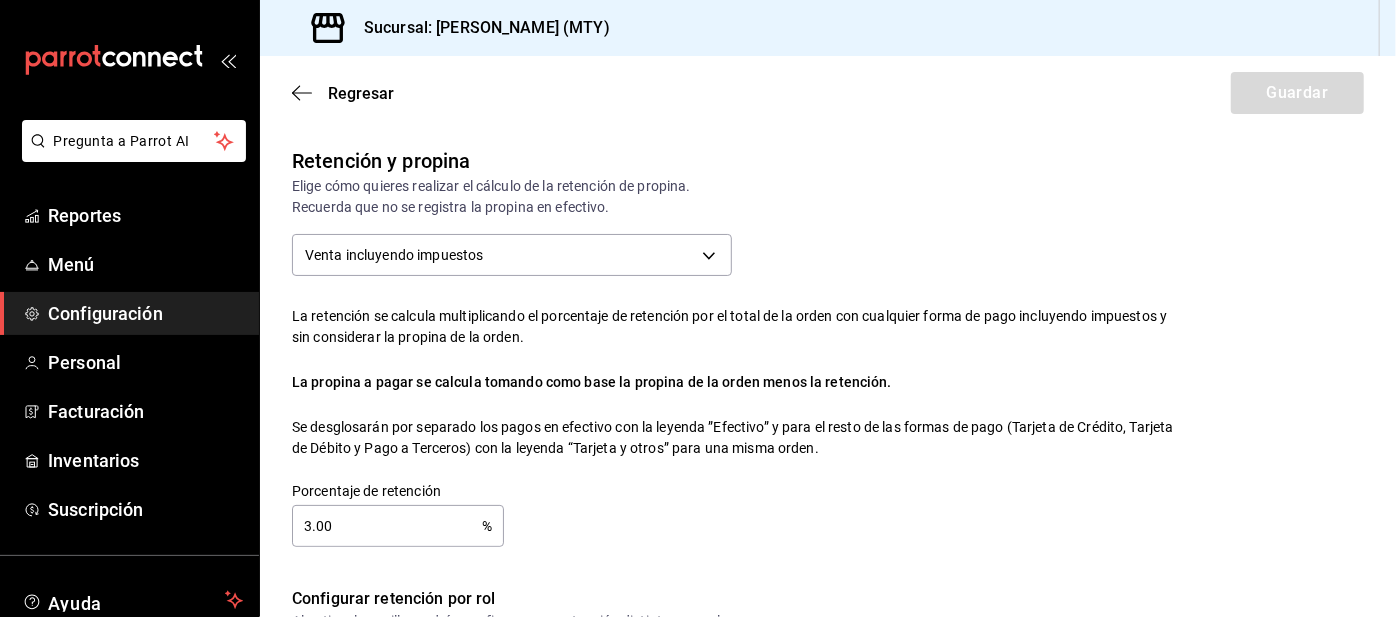 click on "3.00" at bounding box center (387, 526) 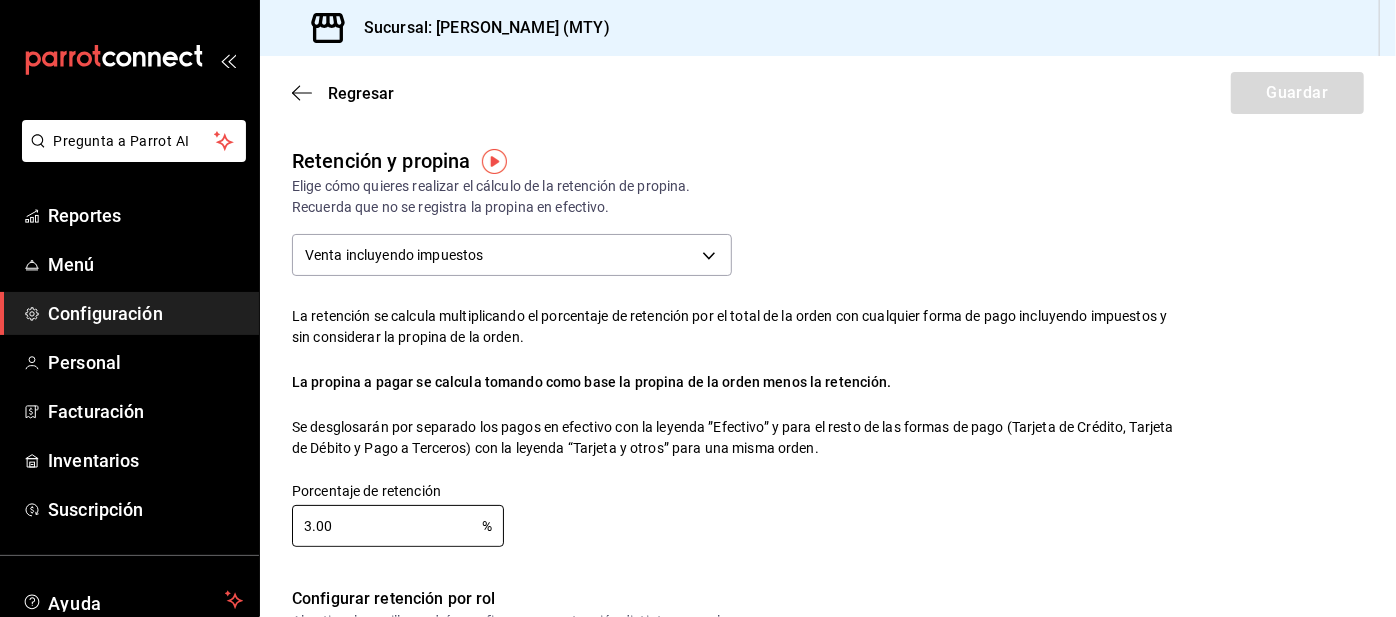 checkbox on "false" 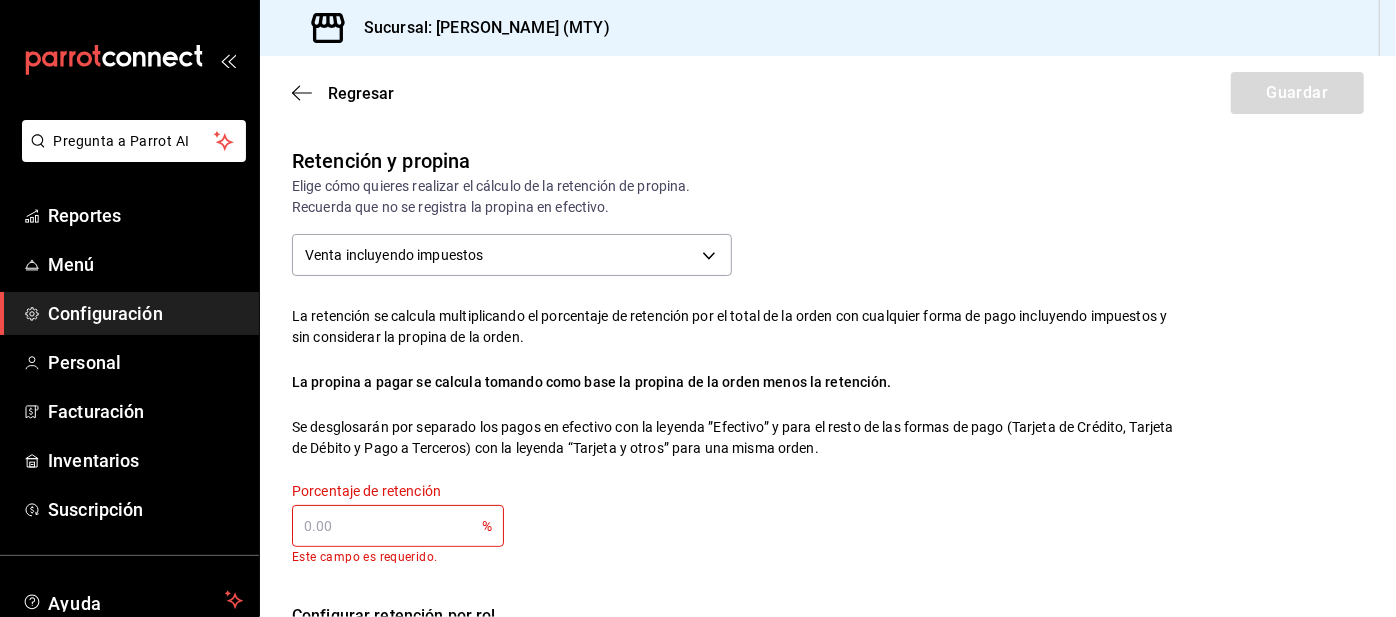 scroll, scrollTop: 56, scrollLeft: 0, axis: vertical 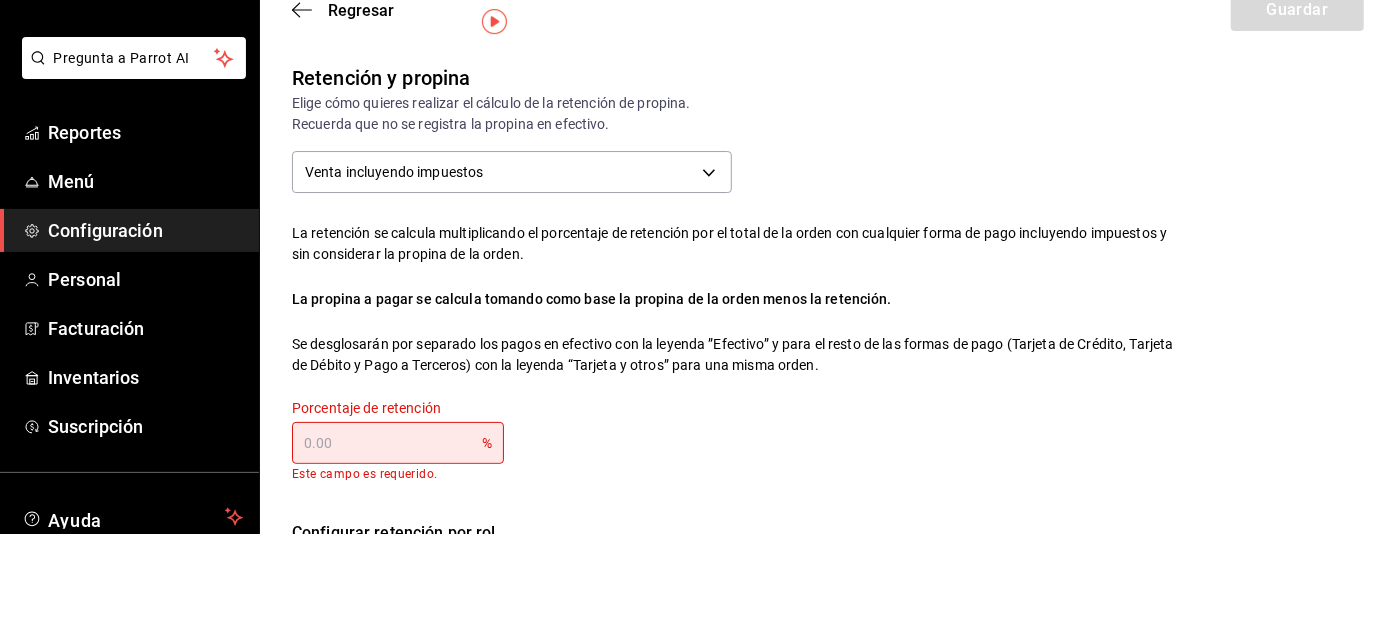 type on "0.00" 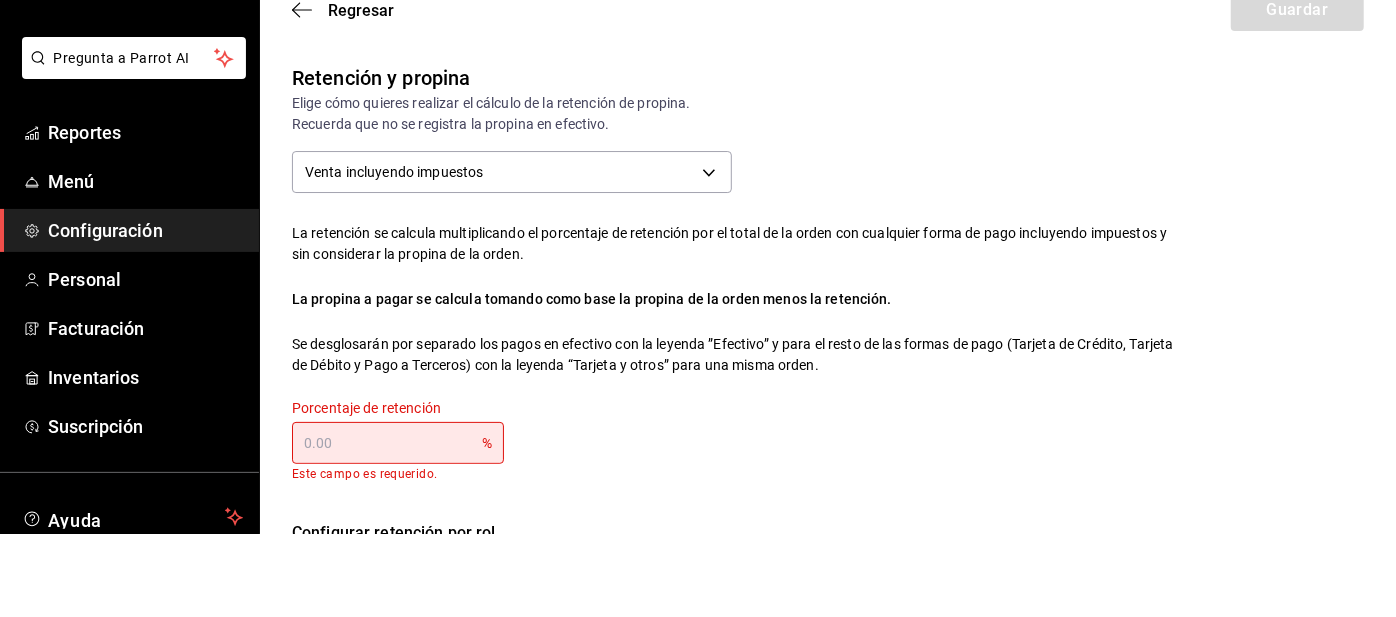 type on "5.00" 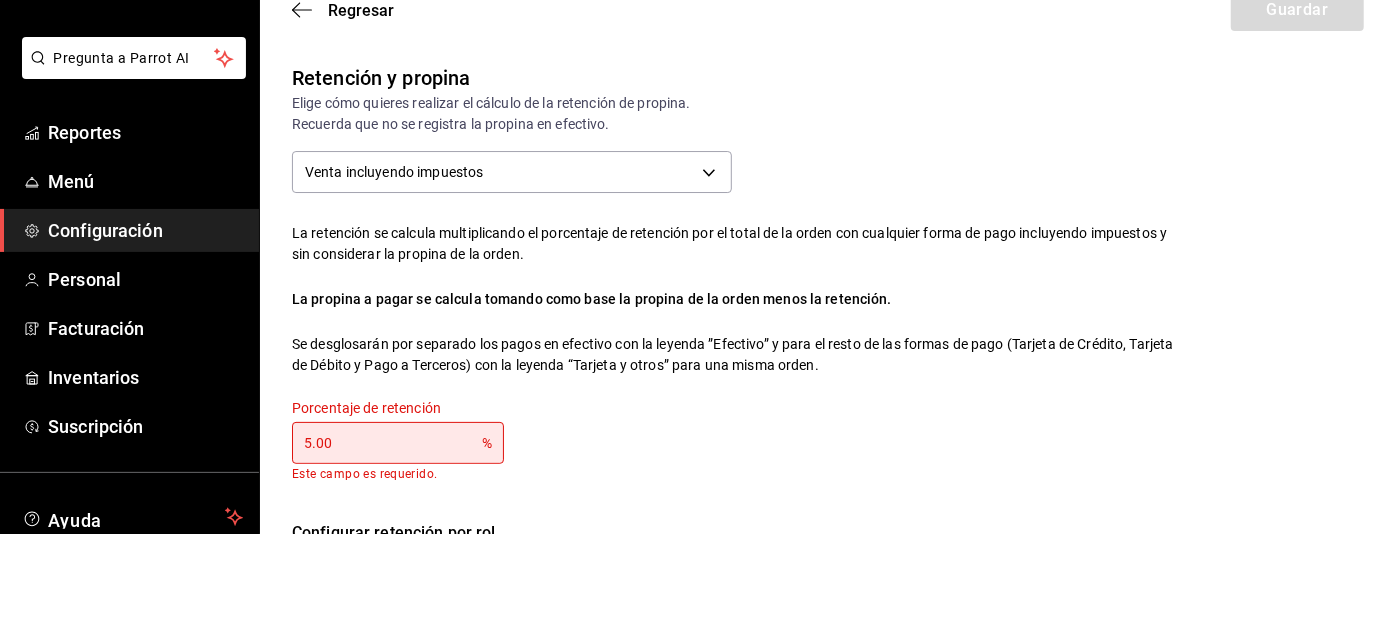 scroll, scrollTop: 56, scrollLeft: 0, axis: vertical 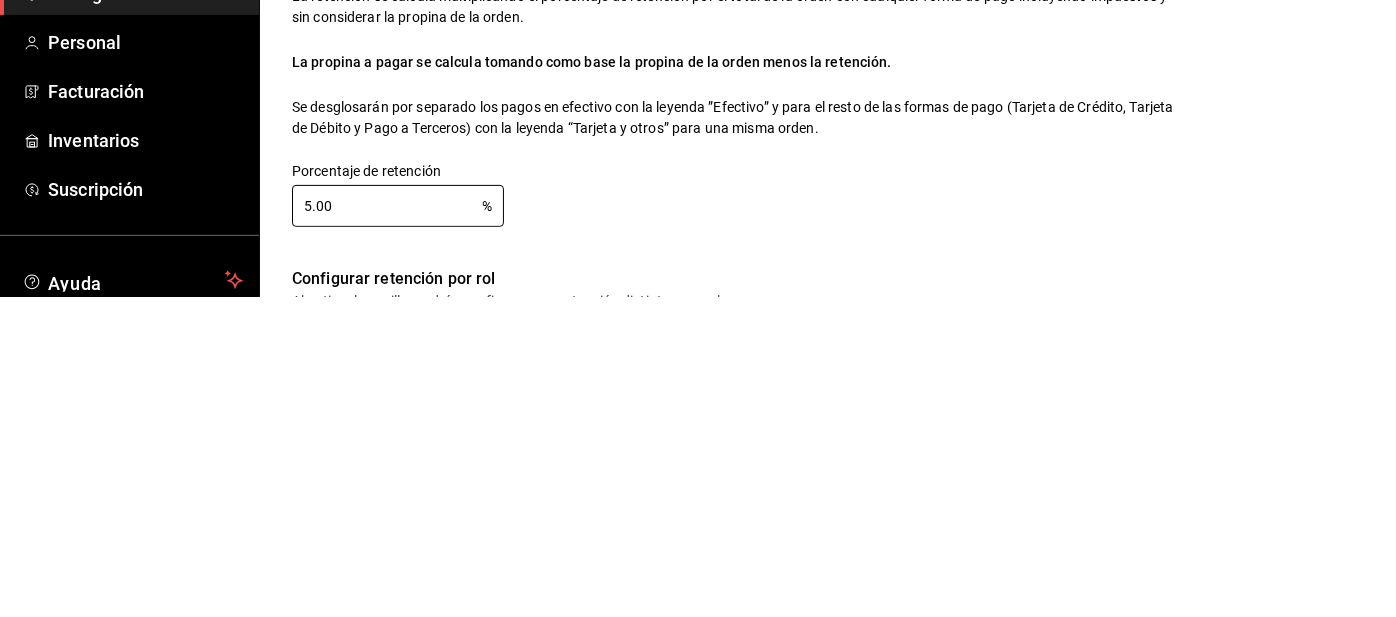 type on "5.00" 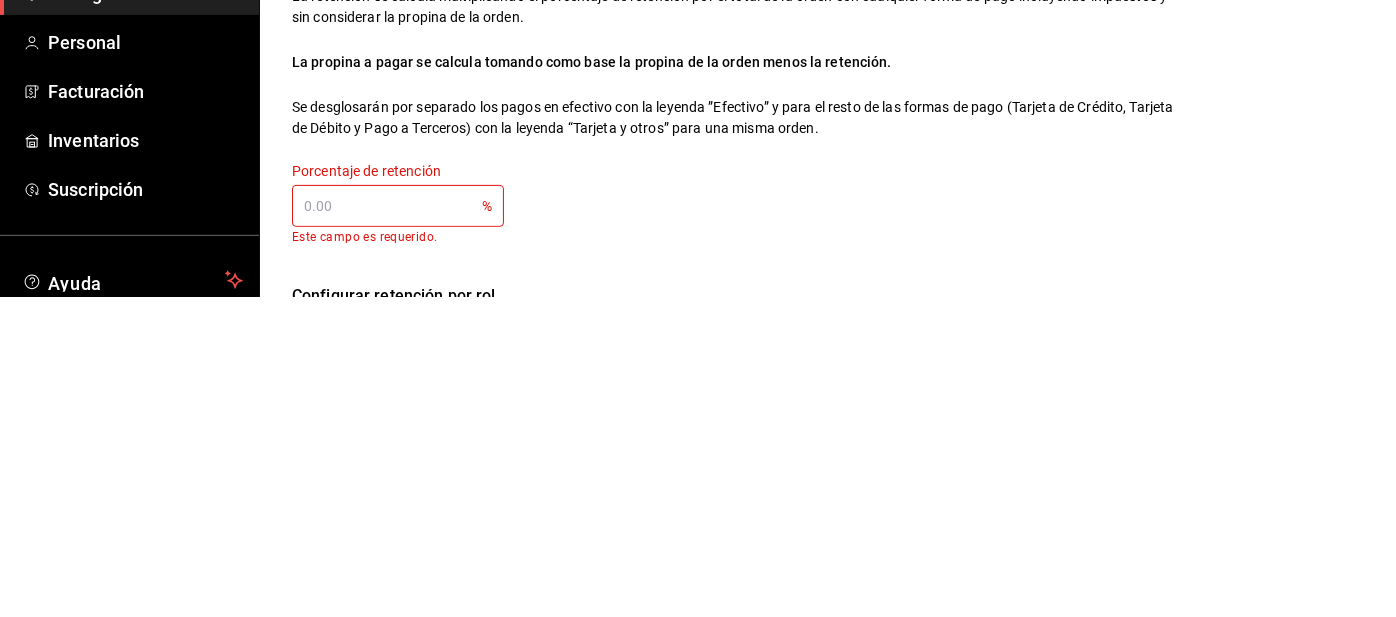 type on "0.00" 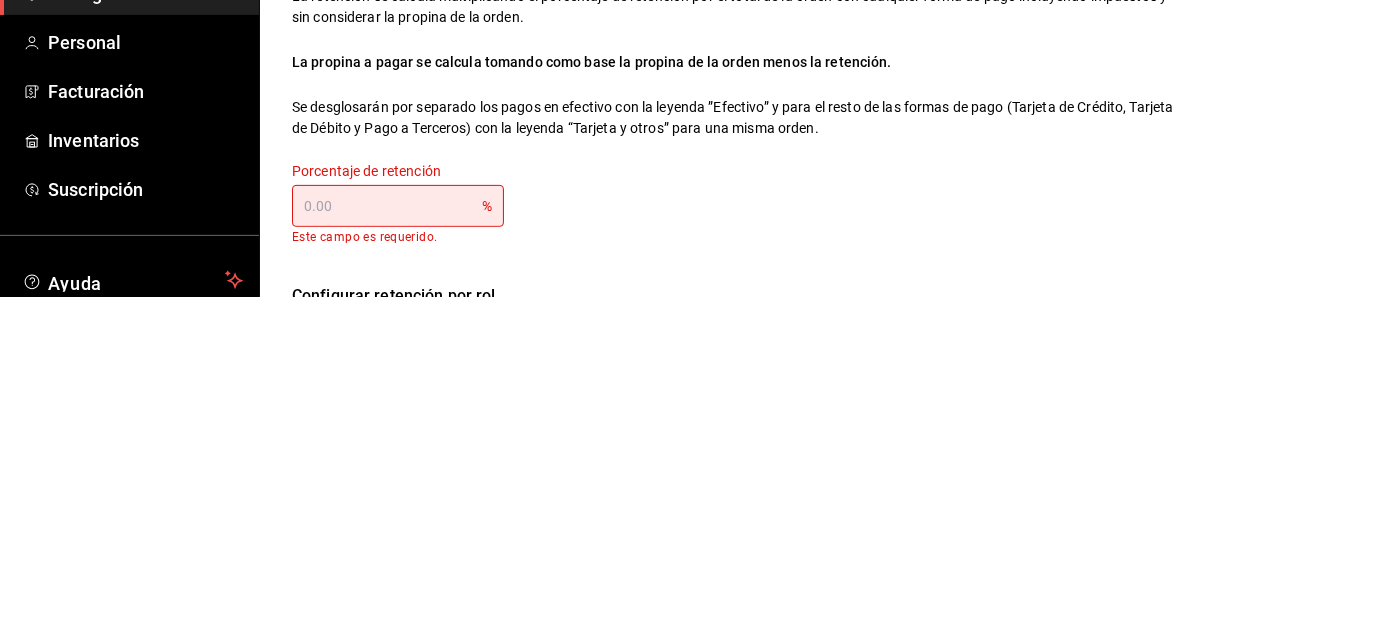 type on "4.00" 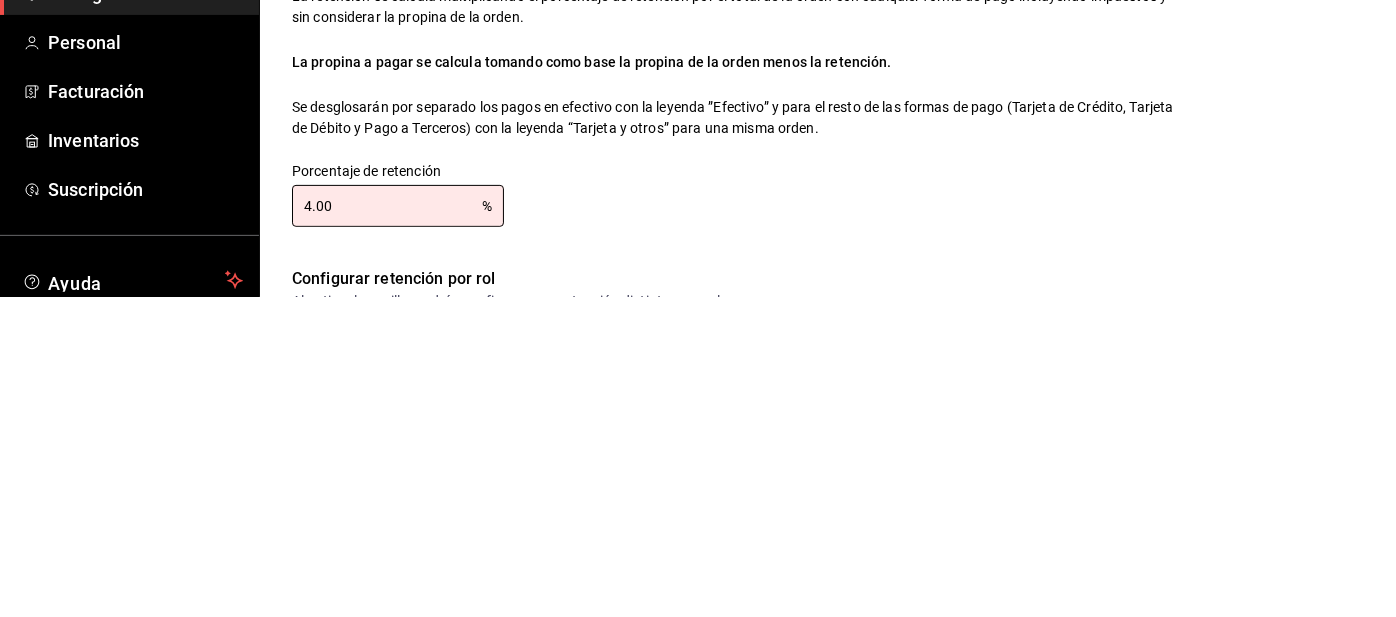 type on "4.00" 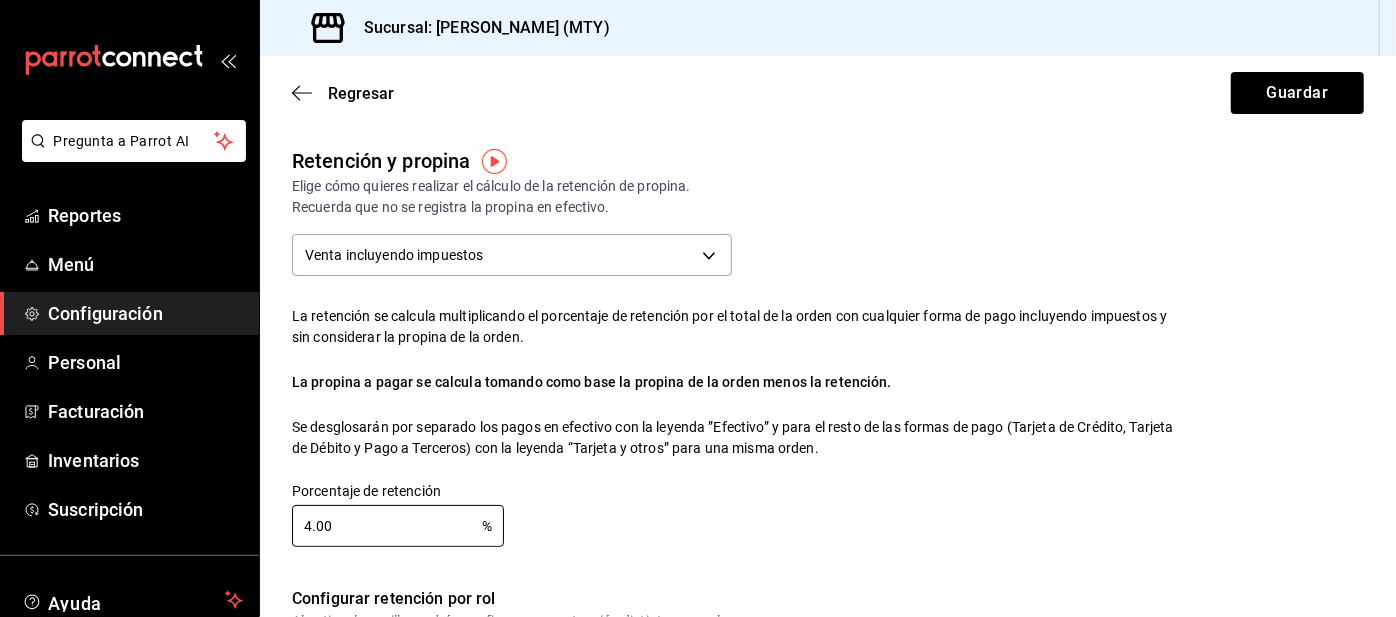 scroll, scrollTop: 0, scrollLeft: 0, axis: both 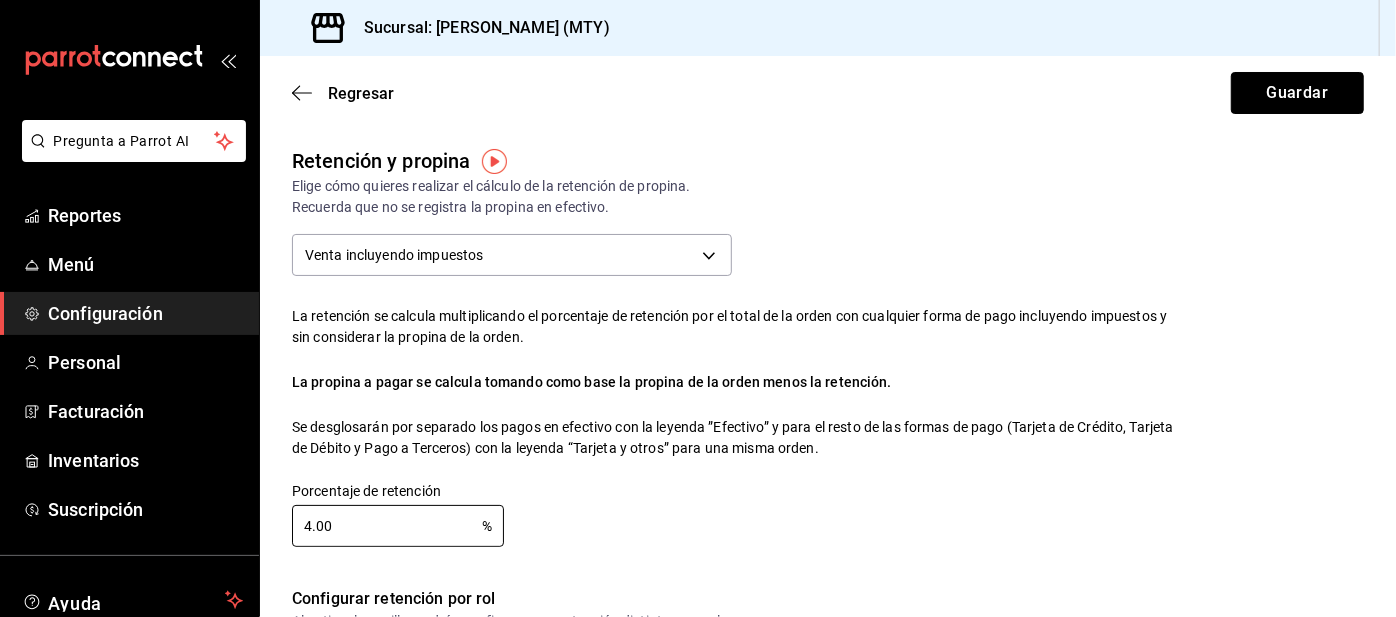 click on "Guardar" at bounding box center (1297, 93) 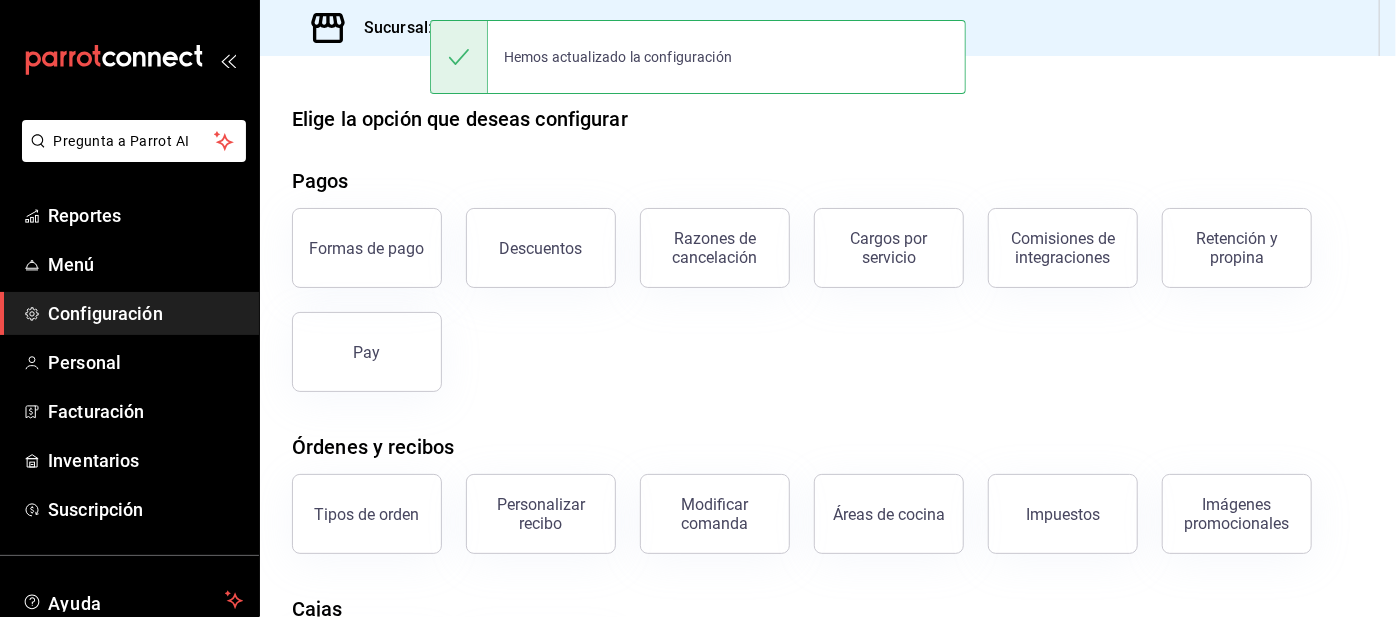 click on "Reportes" at bounding box center (129, 215) 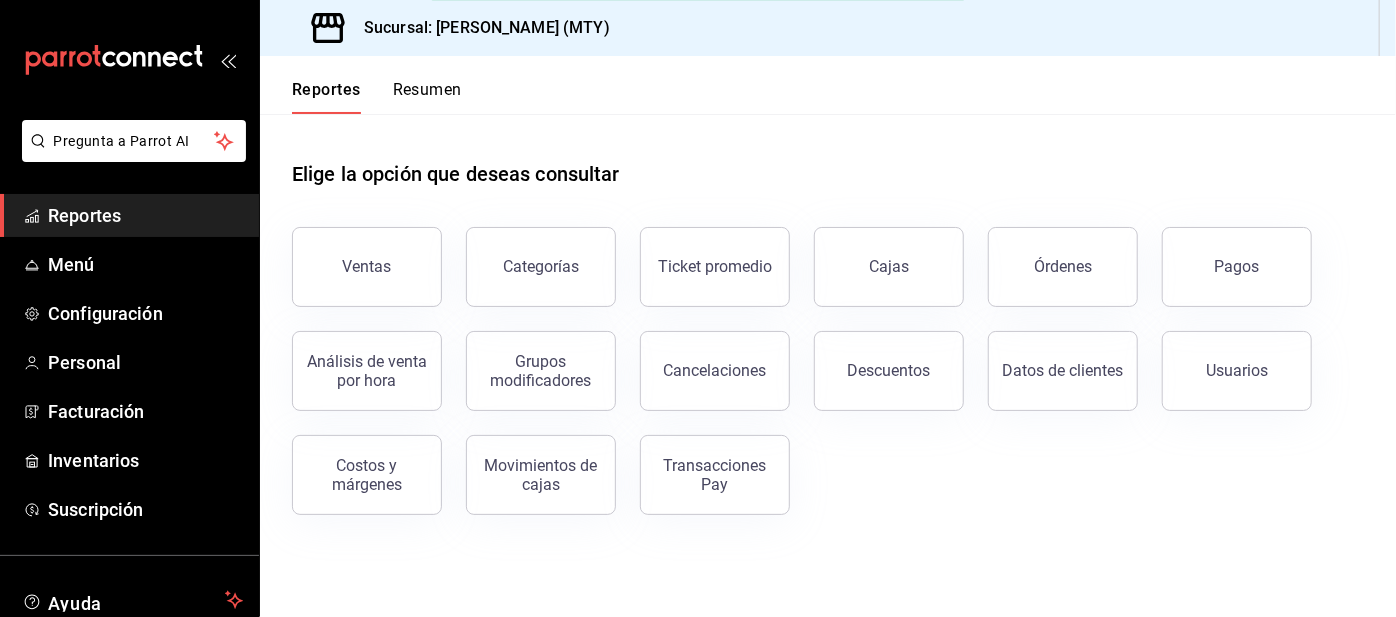 click on "Resumen" at bounding box center (427, 97) 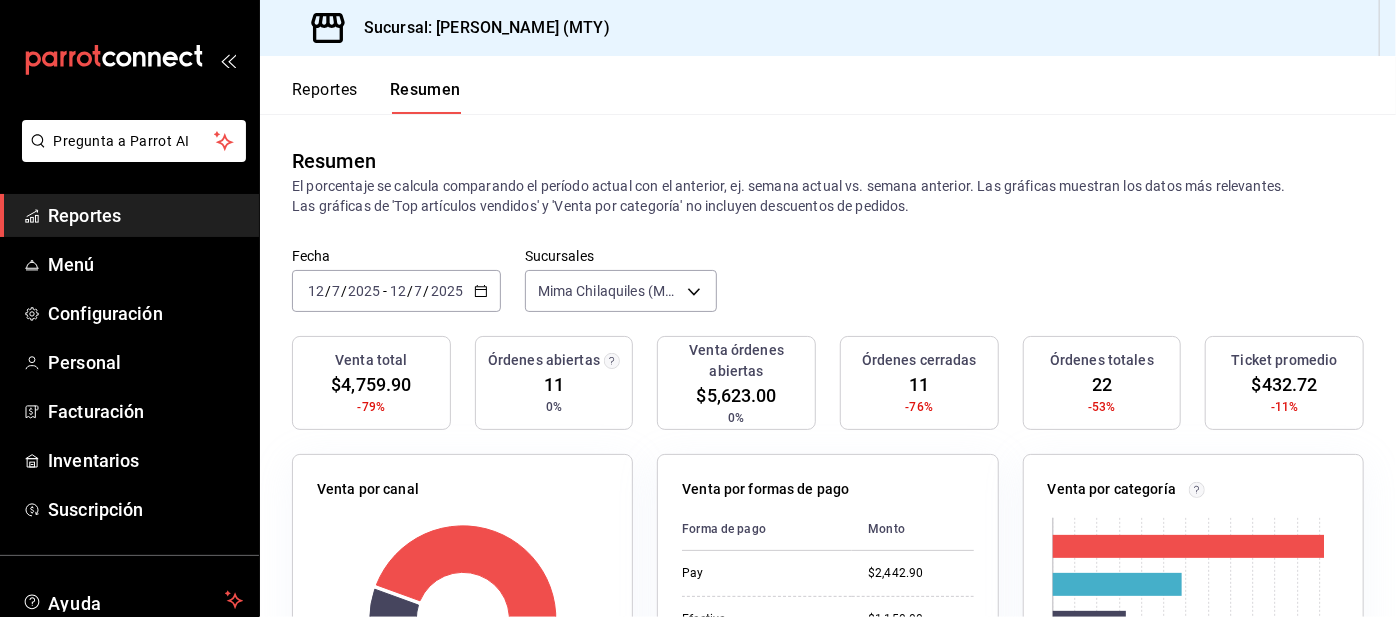click on "Reportes" at bounding box center [325, 97] 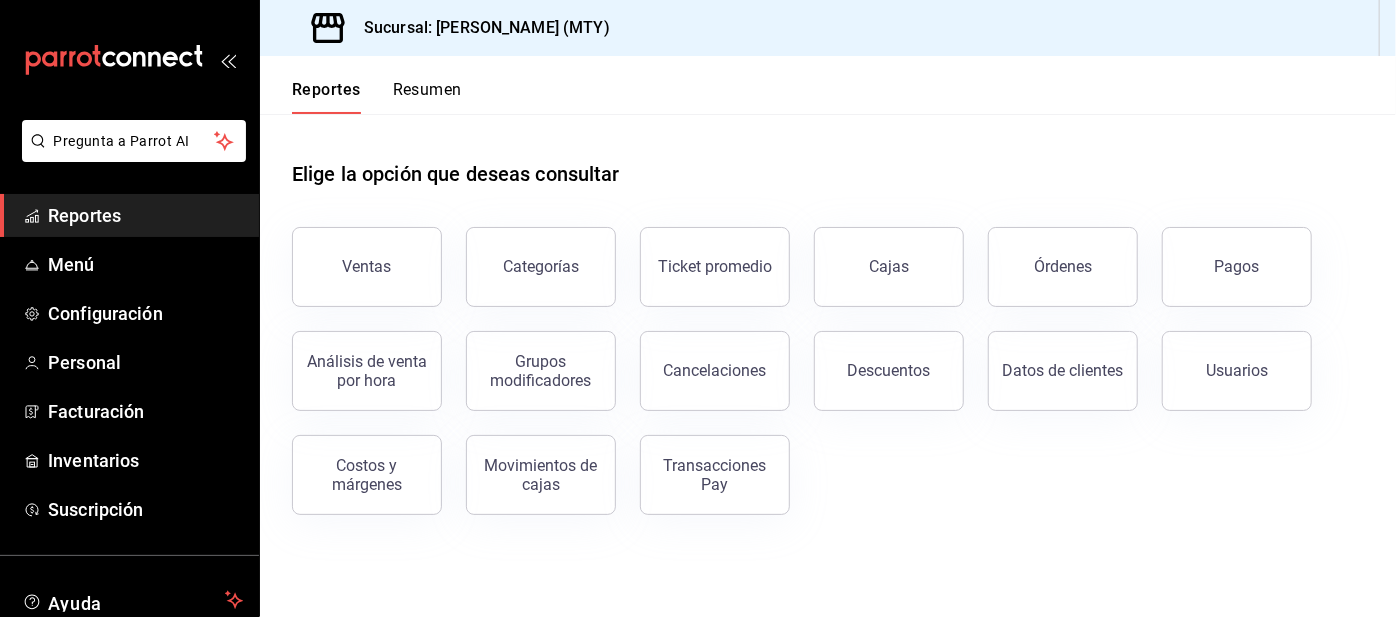click on "Resumen" at bounding box center (427, 97) 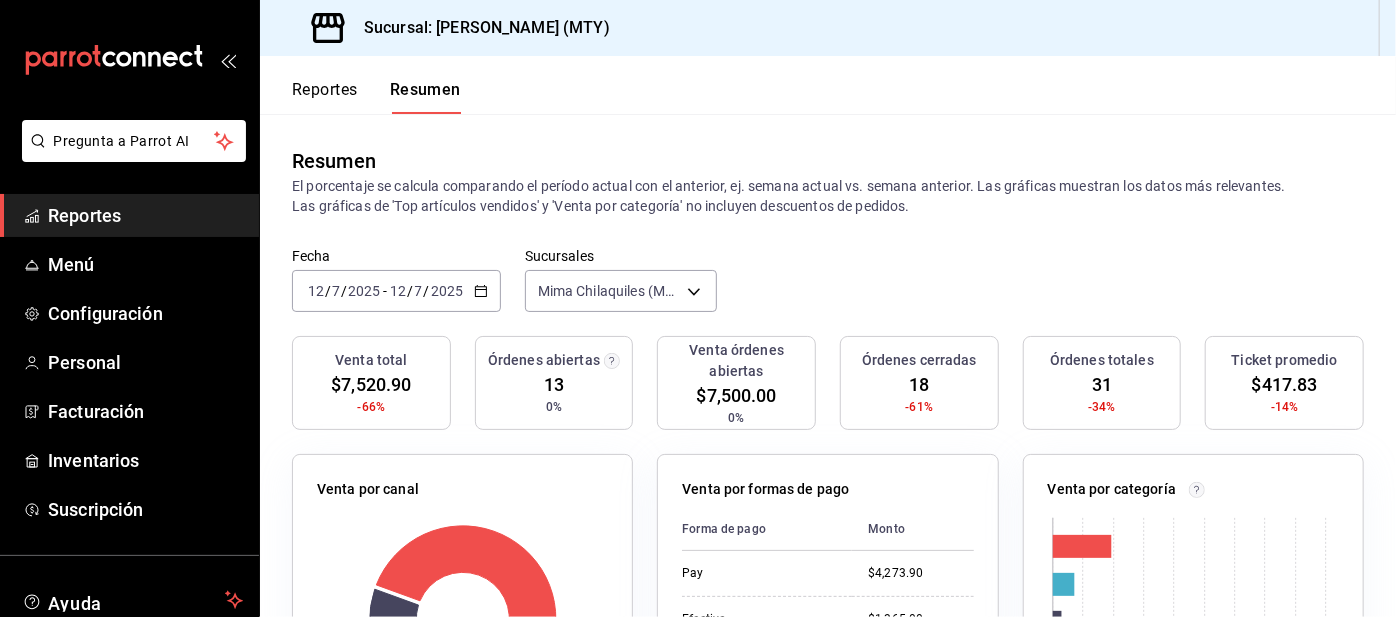 click on "Reportes" at bounding box center (325, 97) 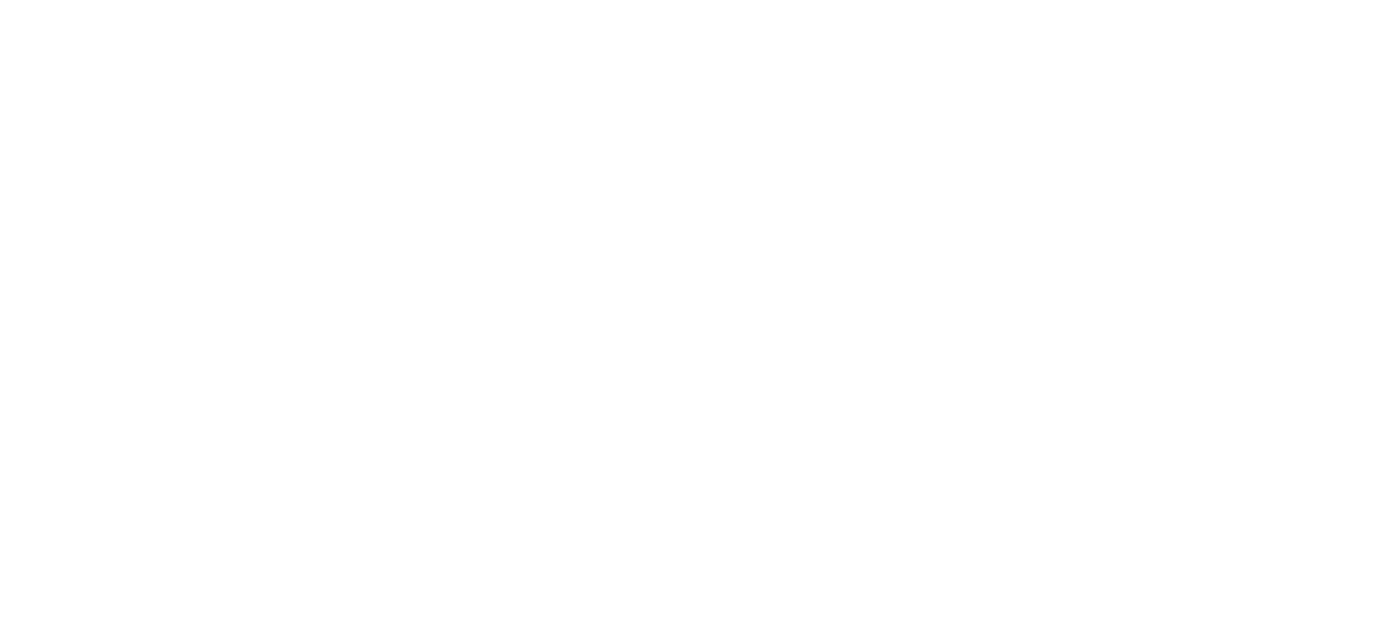 click at bounding box center [698, 0] 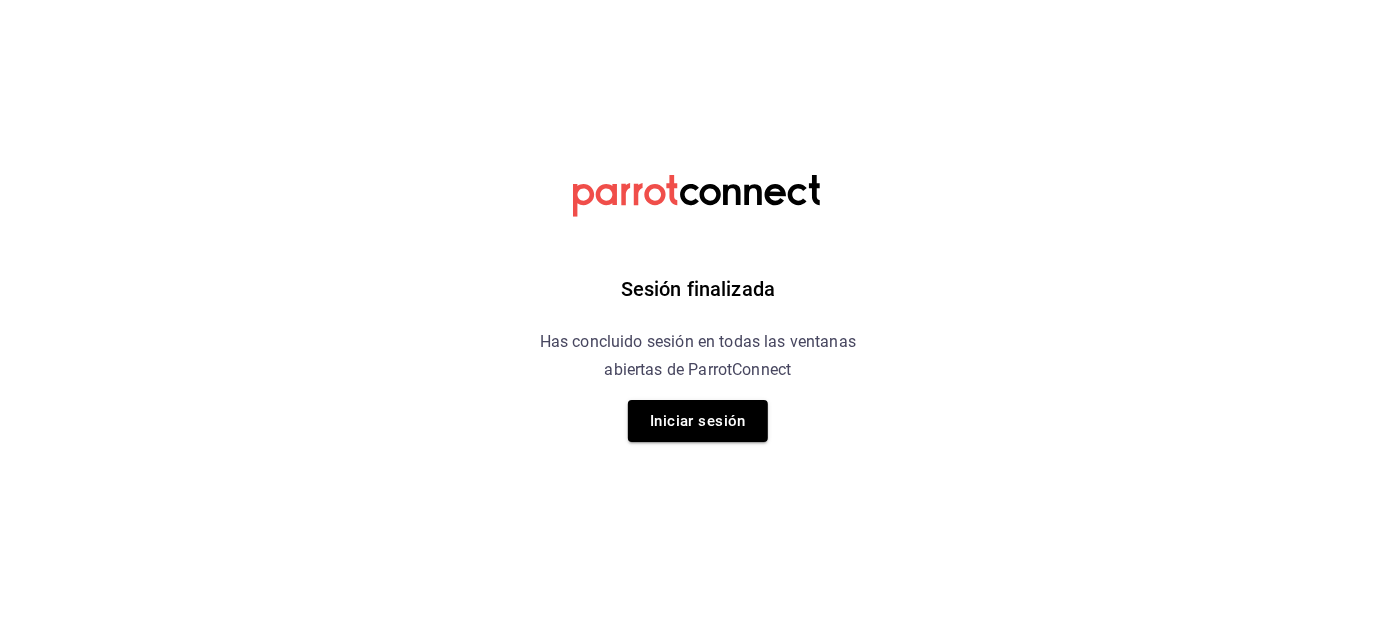 click on "Iniciar sesión" at bounding box center (698, 421) 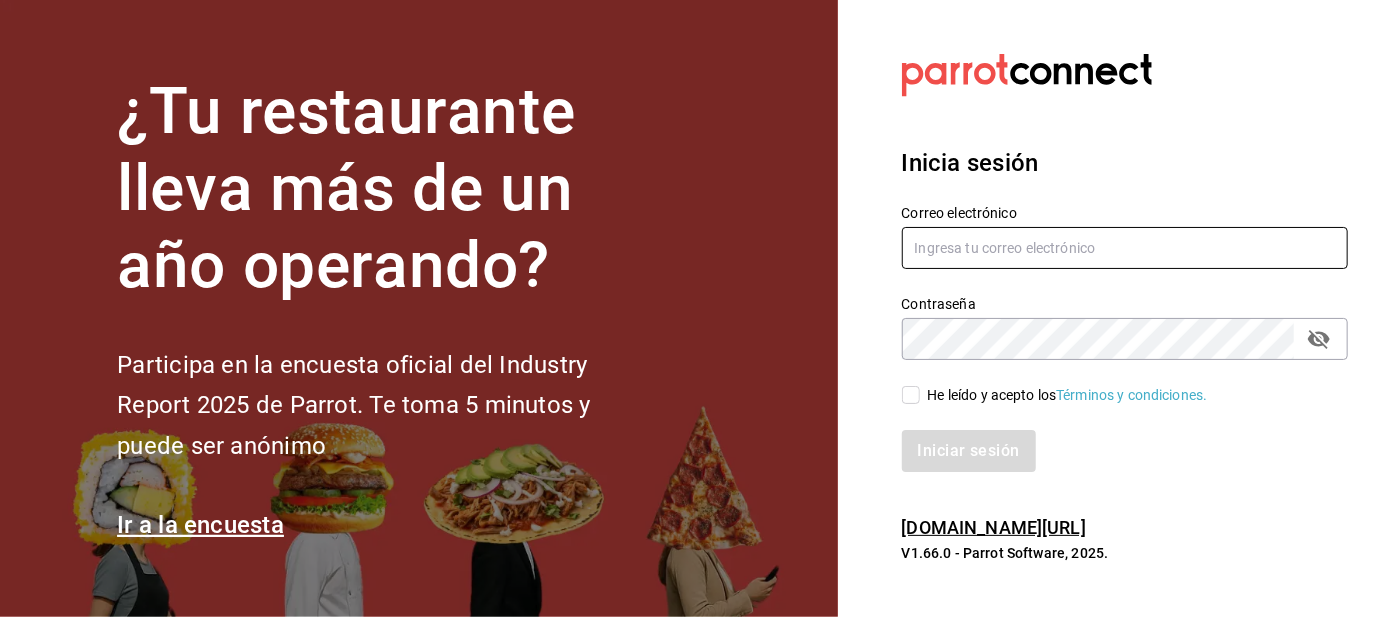 click at bounding box center [1125, 248] 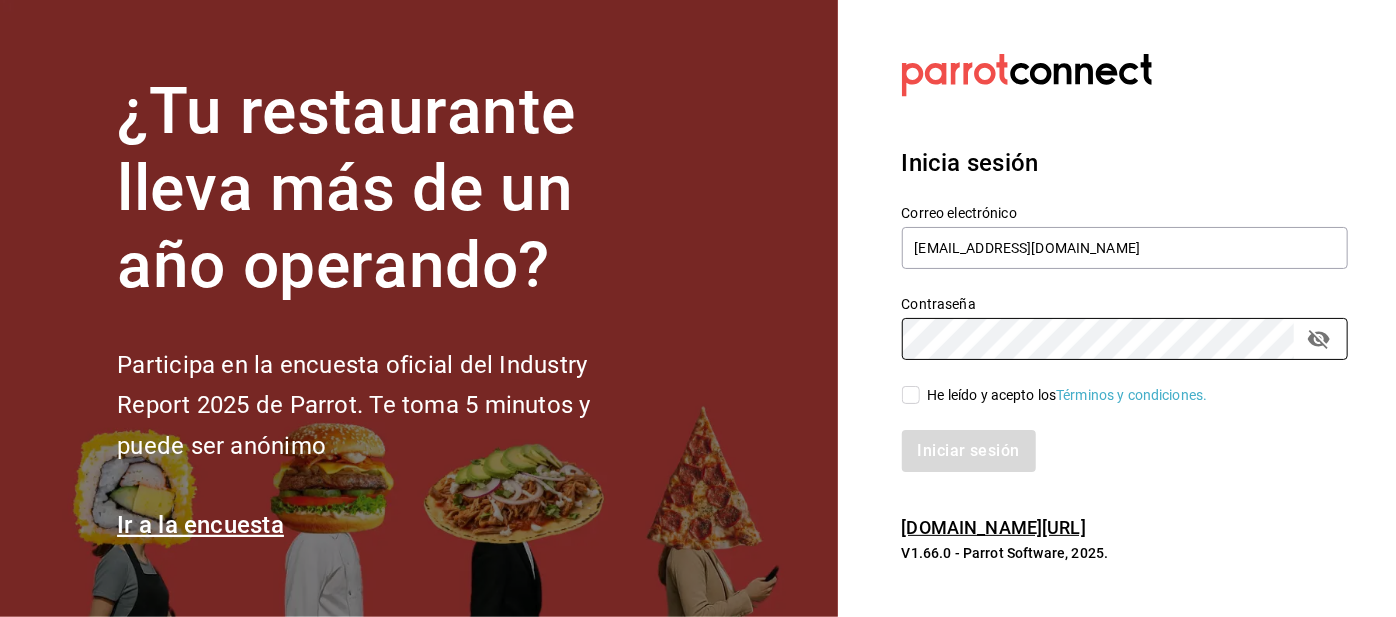 click on "He leído y acepto los  Términos y condiciones." at bounding box center (911, 395) 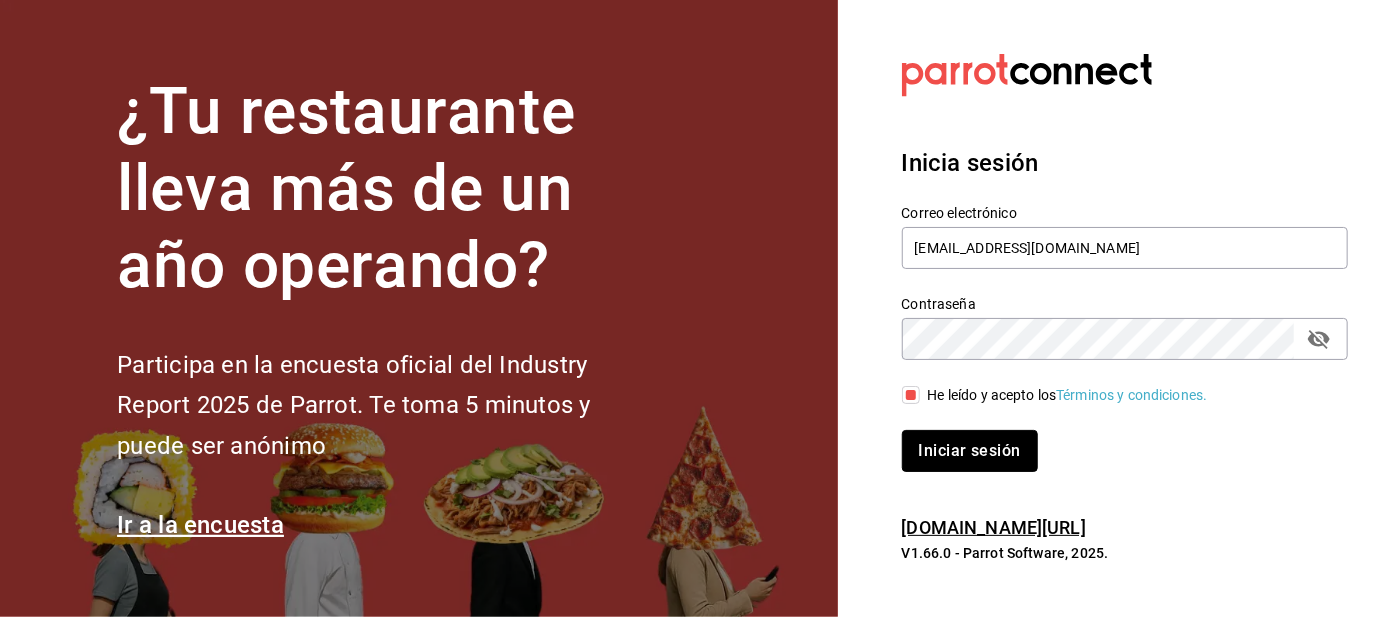 click on "Iniciar sesión" at bounding box center (970, 451) 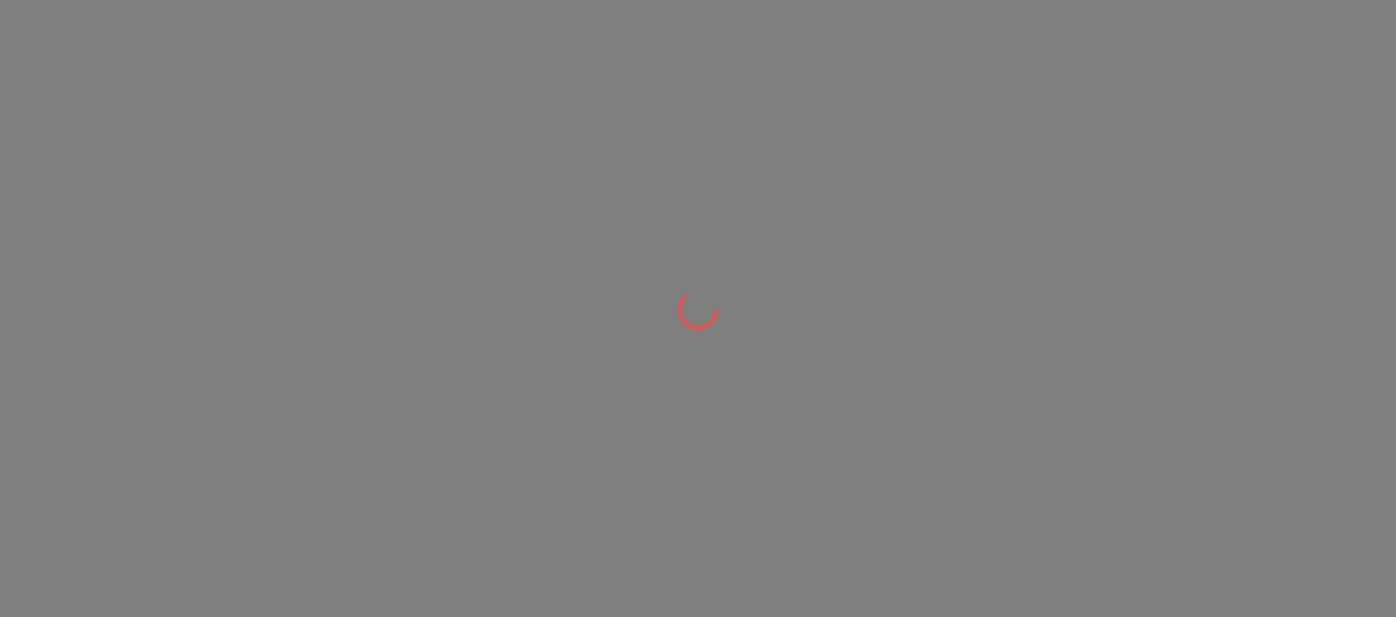 scroll, scrollTop: 0, scrollLeft: 0, axis: both 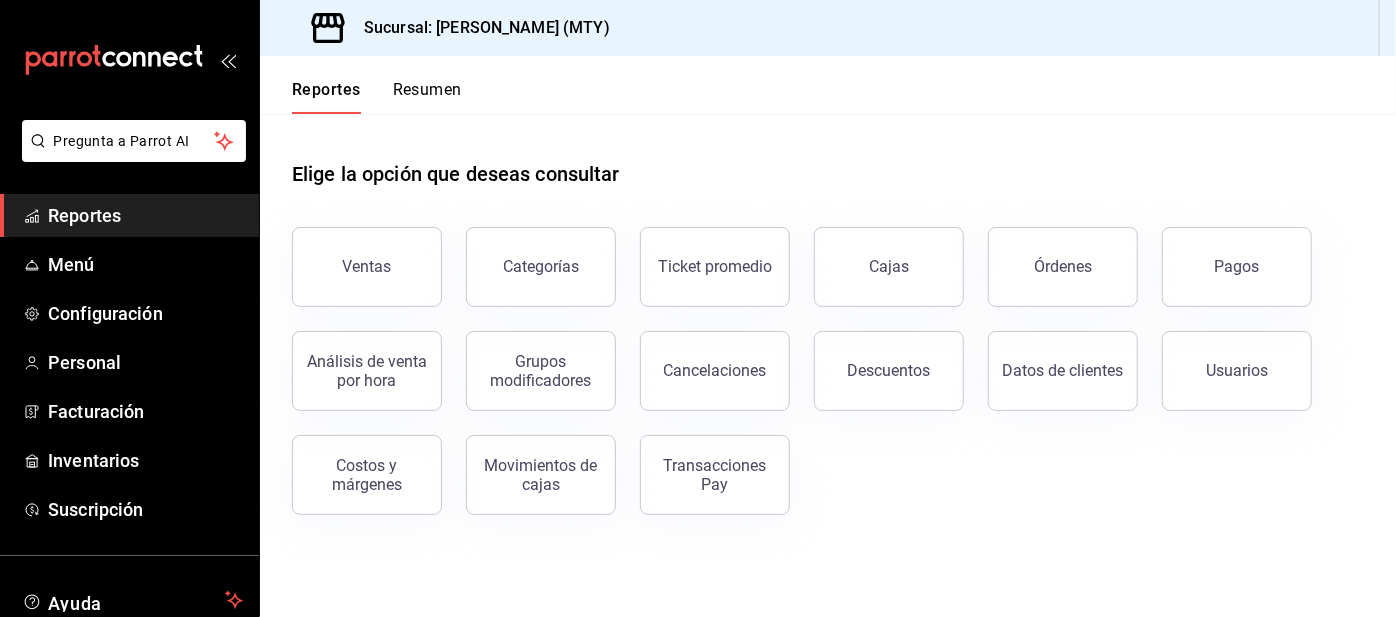 click on "Resumen" at bounding box center (427, 97) 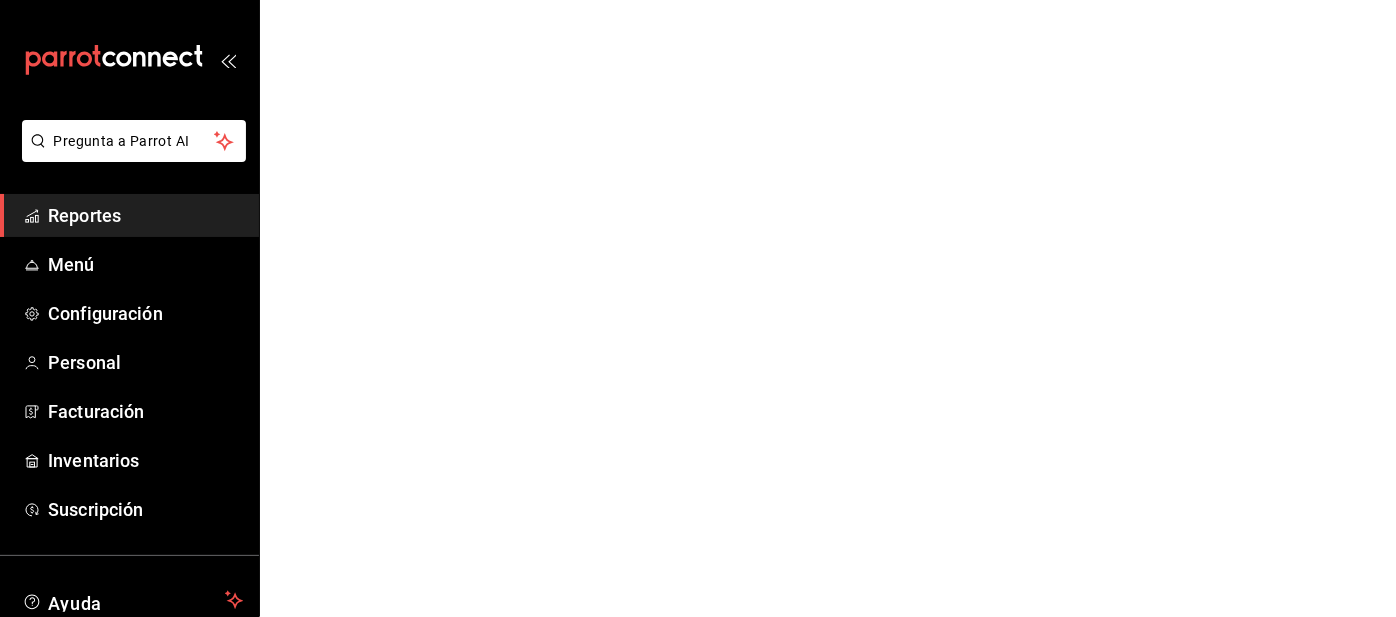 click on "Pregunta a Parrot AI Reportes   Menú   Configuración   Personal   Facturación   Inventarios   Suscripción   Ayuda Recomienda Parrot   [PERSON_NAME]   Sugerir nueva función   Pregunta a Parrot AI Reportes   Menú   Configuración   Personal   Facturación   Inventarios   Suscripción   Ayuda Recomienda Parrot   [PERSON_NAME]   Sugerir nueva función   GANA 1 MES GRATIS EN TU SUSCRIPCIÓN AQUÍ ¿Recuerdas cómo empezó tu restaurante?
[DATE] puedes ayudar a un colega a tener el mismo cambio que tú viviste.
Recomienda Parrot directamente desde tu Portal Administrador.
Es fácil y rápido.
🎁 Por cada restaurante que se una, ganas 1 mes gratis. Visitar centro de ayuda [PHONE_NUMBER] [EMAIL_ADDRESS][DOMAIN_NAME] Visitar centro de ayuda [PHONE_NUMBER] [EMAIL_ADDRESS][DOMAIN_NAME]" at bounding box center (698, 0) 